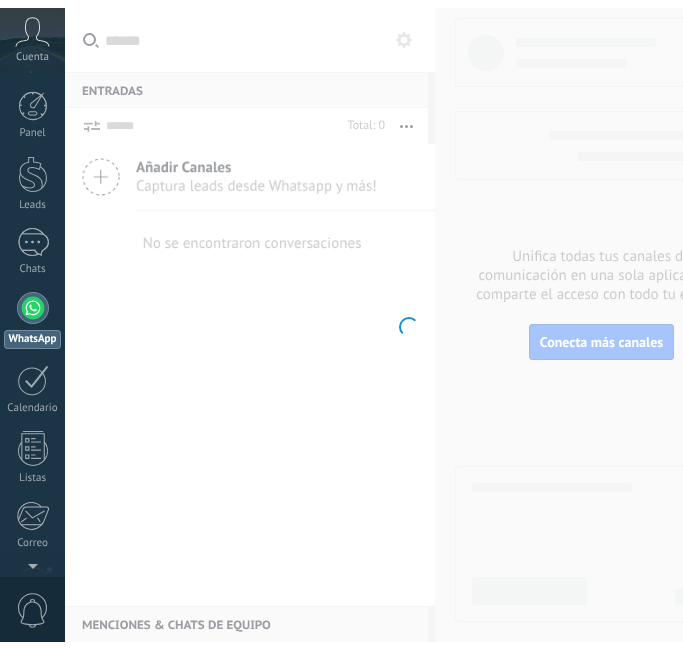 scroll, scrollTop: 0, scrollLeft: 0, axis: both 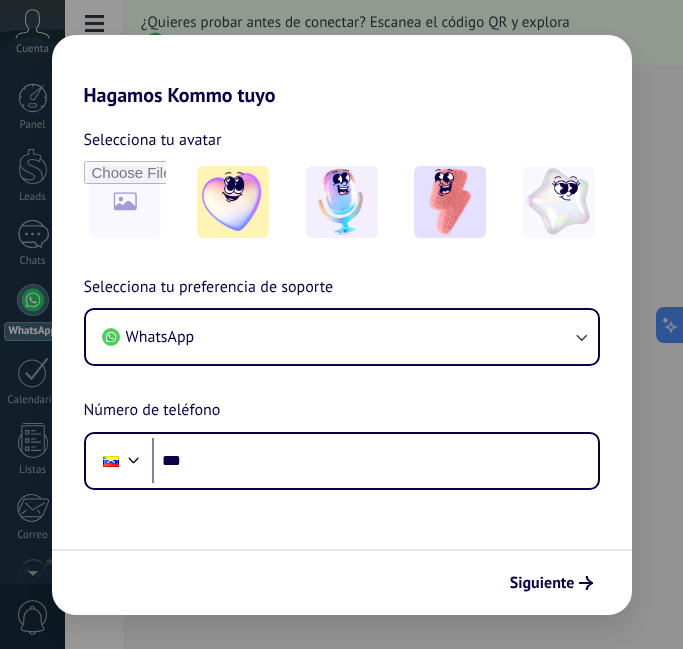click on "Hagamos Kommo tuyo" at bounding box center [342, 71] 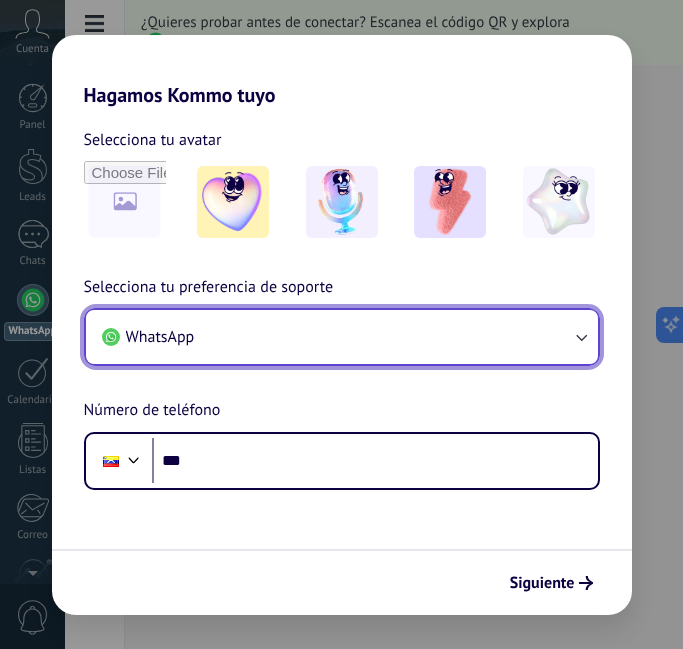 click at bounding box center (581, 337) 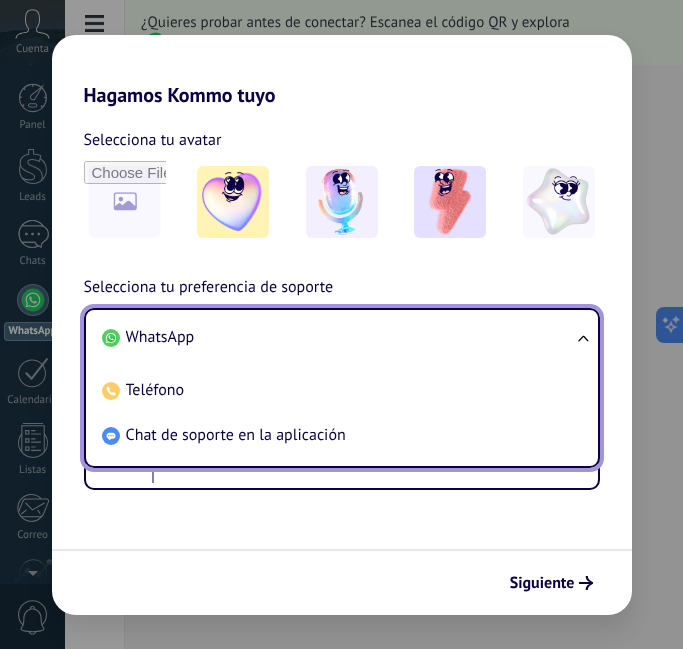 click on "WhatsApp" at bounding box center [160, 337] 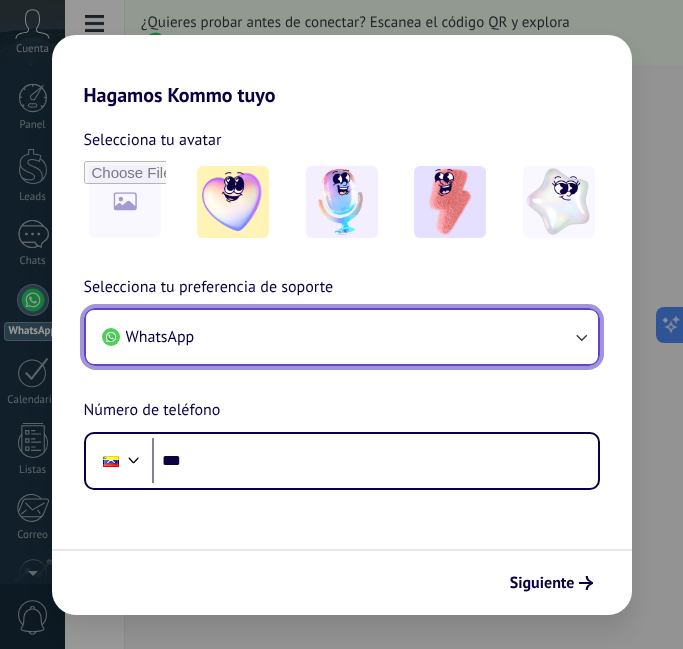 click on "WhatsApp" at bounding box center [160, 337] 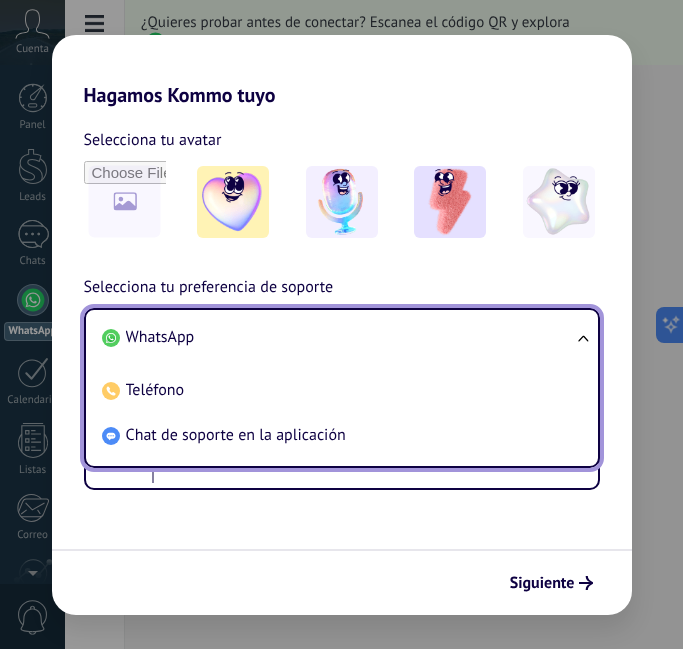 click on "WhatsApp" at bounding box center [160, 337] 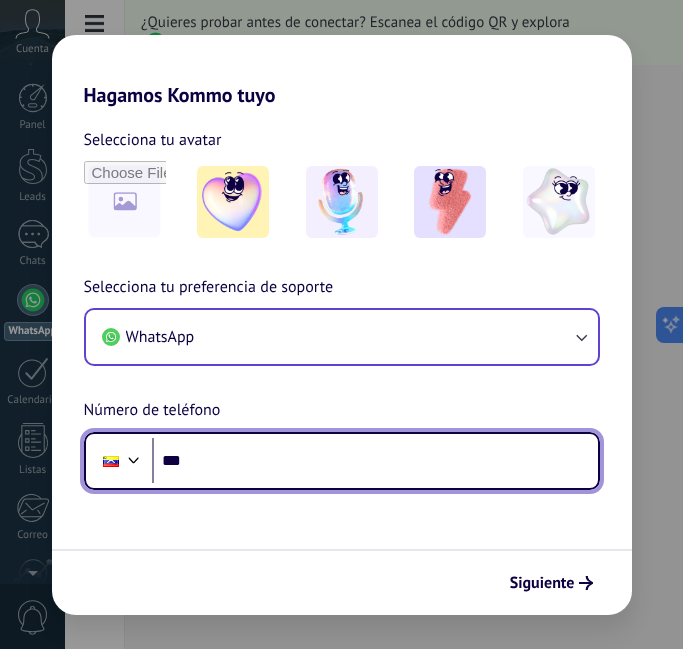 click on "***" at bounding box center [375, 461] 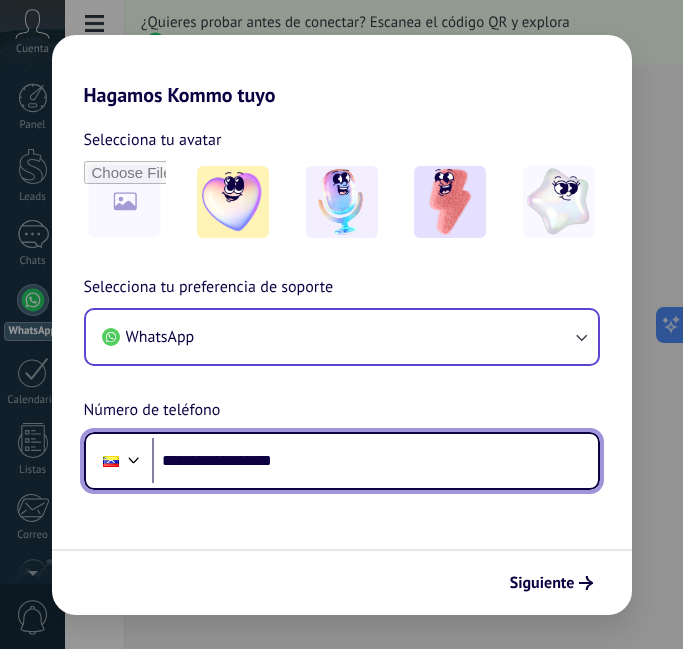 click on "**********" at bounding box center (375, 461) 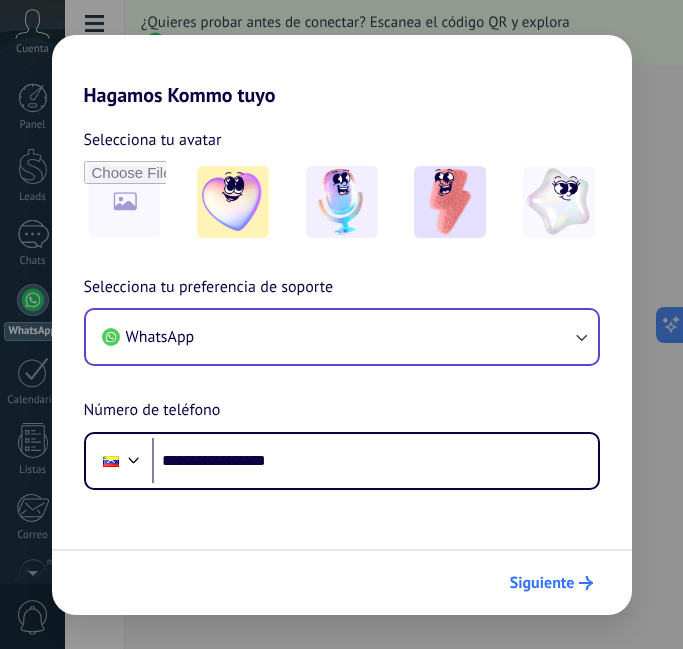click on "Siguiente" at bounding box center (542, 583) 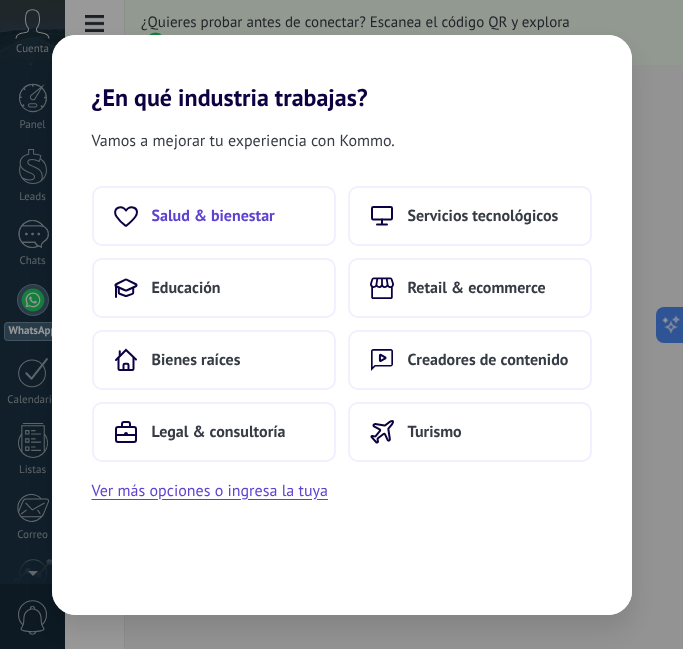 click on "Salud & bienestar" at bounding box center [213, 216] 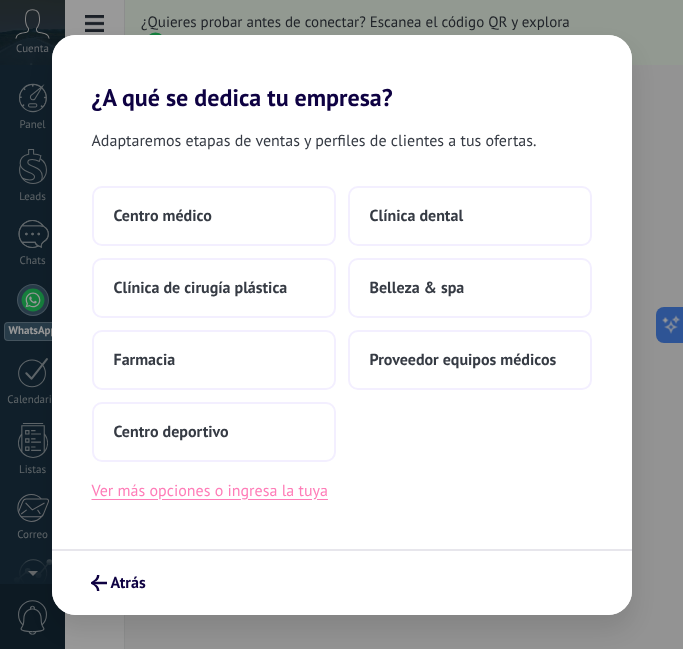 click on "Ver más opciones o ingresa la tuya" at bounding box center (210, 491) 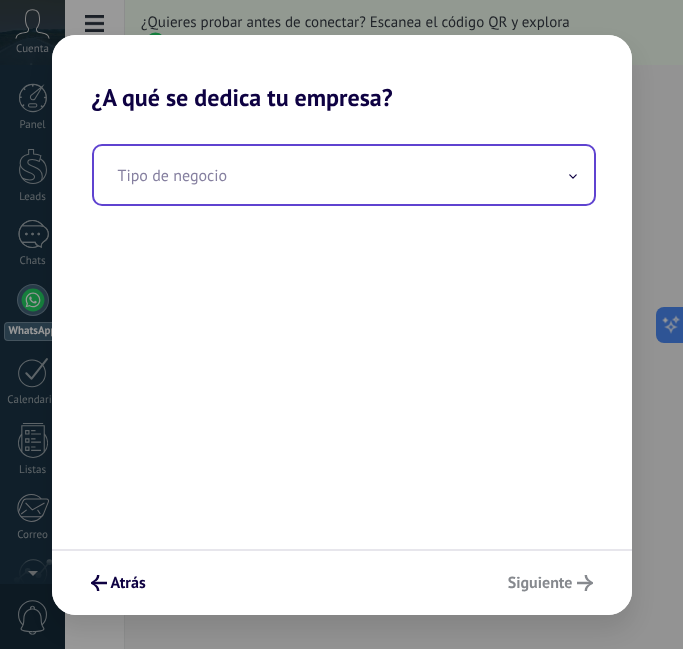 click at bounding box center (344, 175) 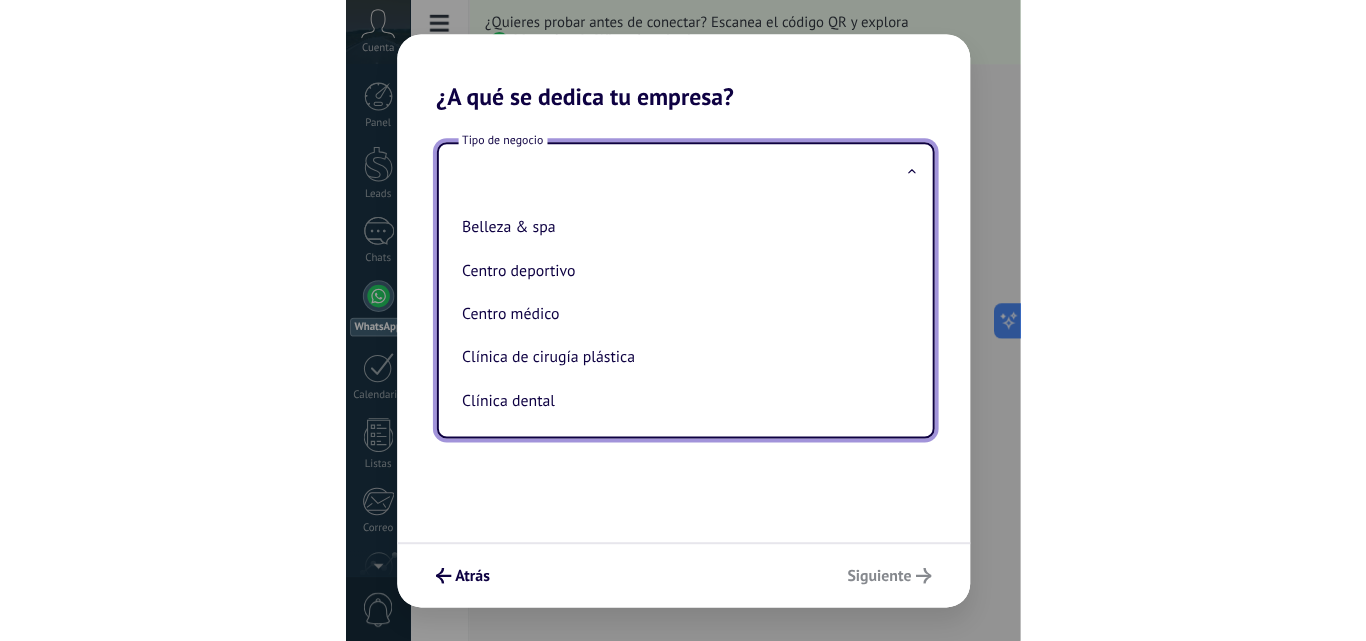 scroll, scrollTop: 90, scrollLeft: 0, axis: vertical 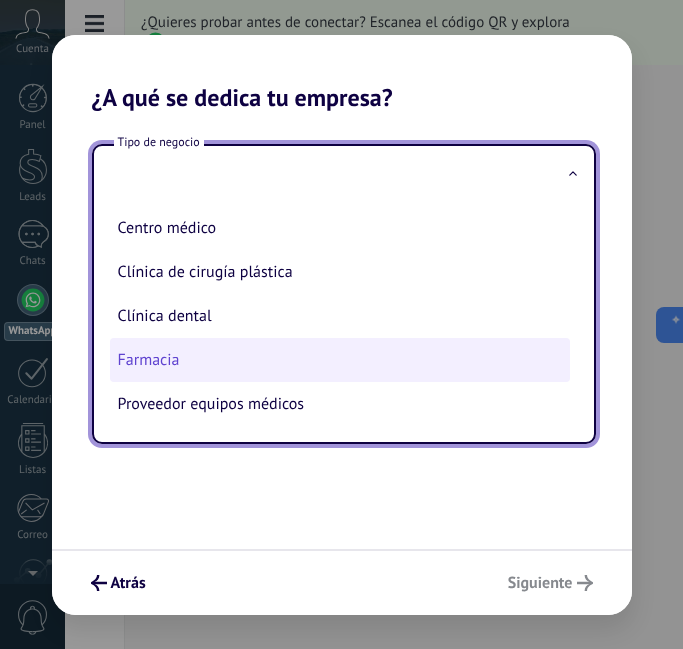 click on "Farmacia" at bounding box center [340, 360] 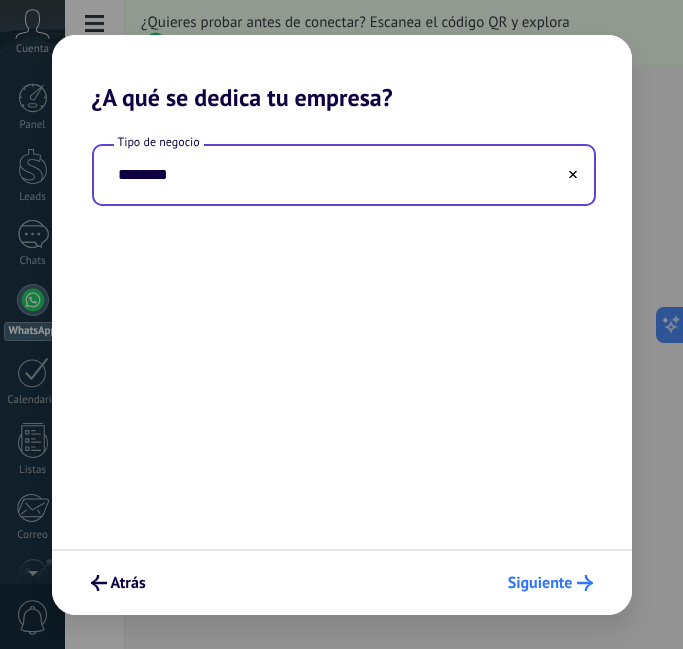 click on "Siguiente" at bounding box center [99, 583] 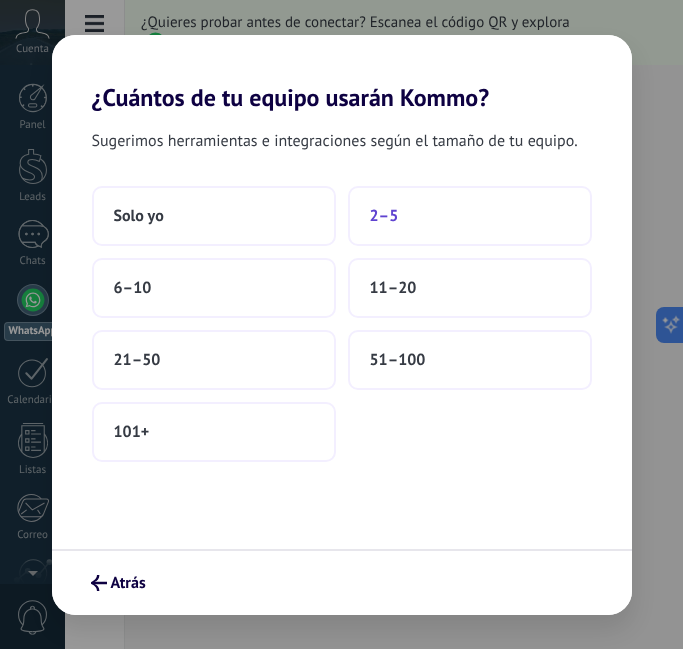 click on "2–5" at bounding box center [139, 216] 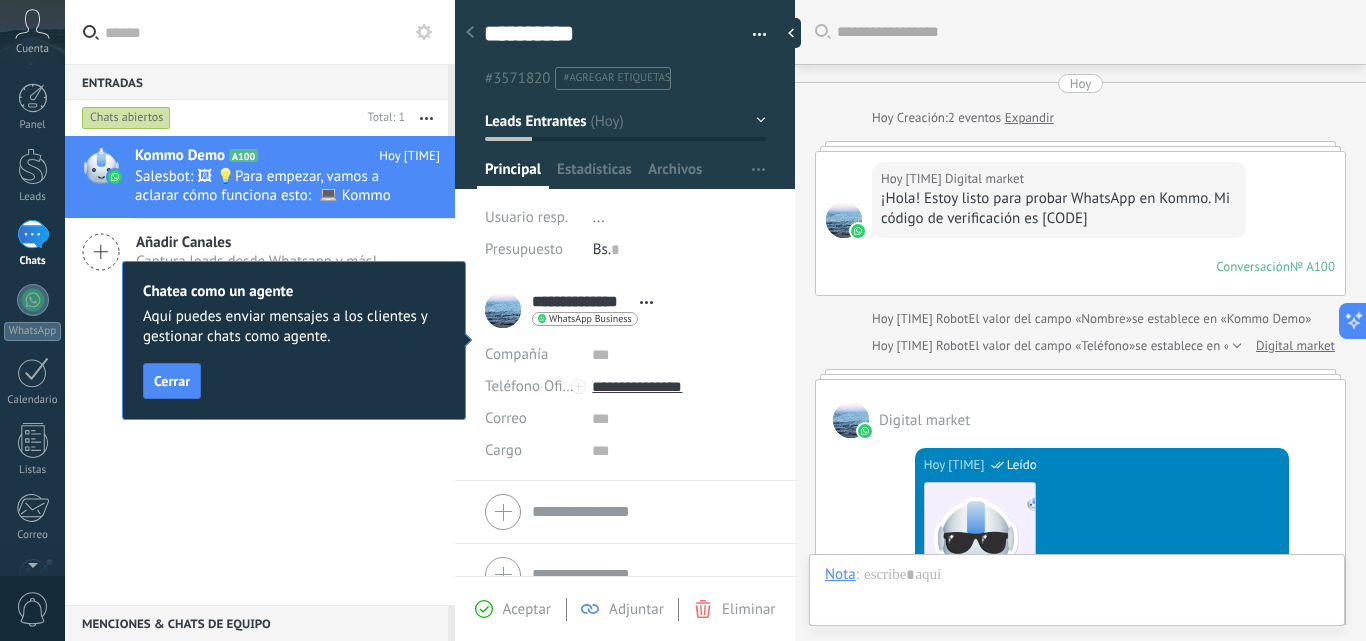 scroll, scrollTop: 30, scrollLeft: 0, axis: vertical 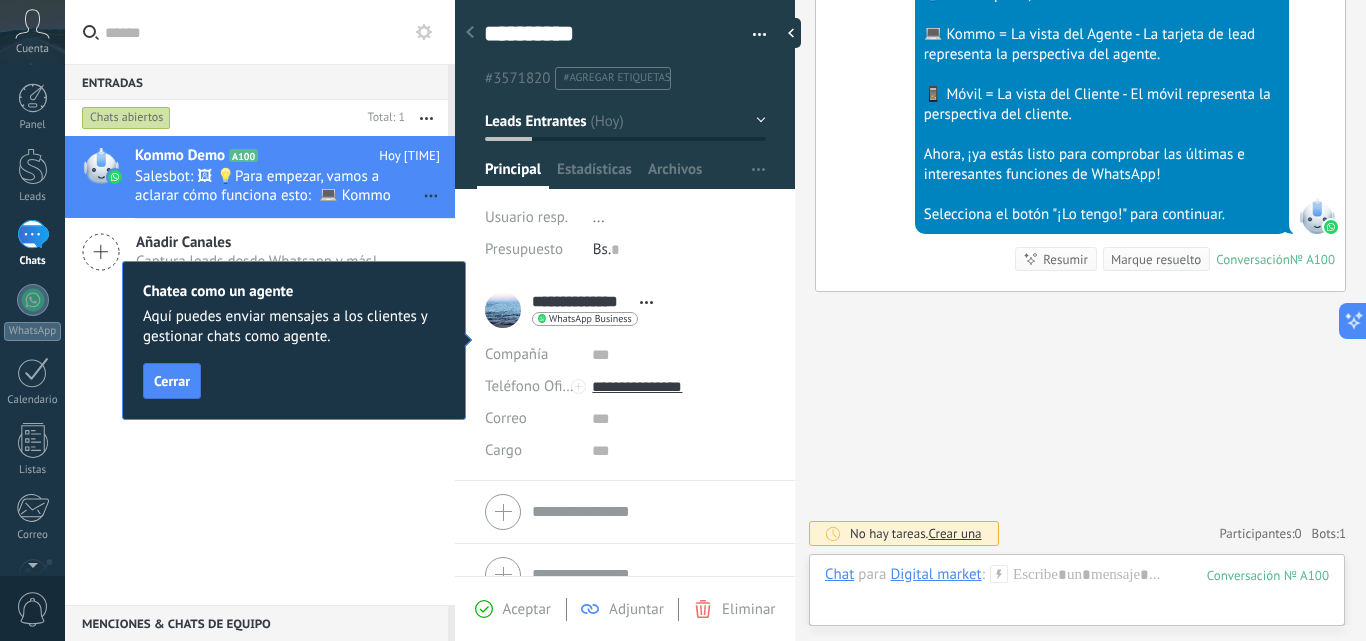 click on "Kommo Demo
A100
Hoy [TIME]
Salesbot: 🖼 💡Para empezar, vamos a aclarar cómo funciona esto:
💻 Kommo = La vista del Agente - La tarjeta de lead repr...
Añadir Canales
Captura leads desde Whatsapp y más!" at bounding box center [0, 0] 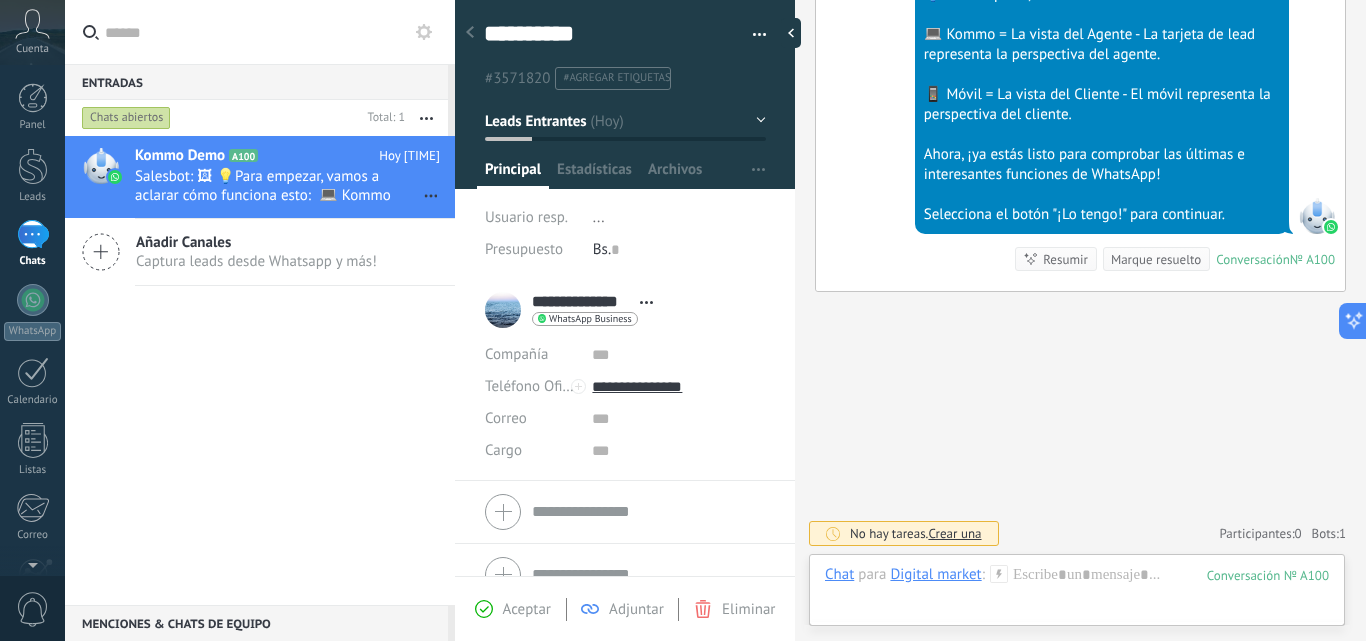 scroll, scrollTop: 31, scrollLeft: 0, axis: vertical 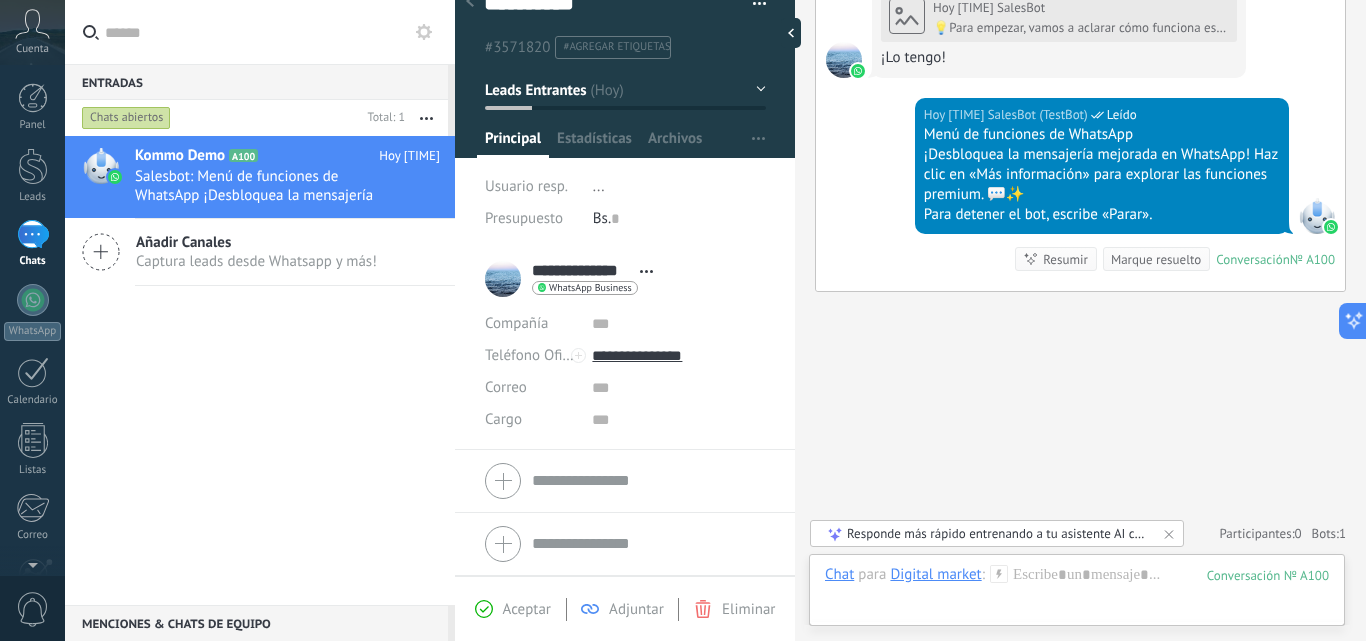 click on "Compañía
Teléfono Oficina
Ofic. directo
Celular
Fax
Casa
Otro
Teléfono Oficina
Llamar
Copiar
Editar
Correo
E-mail priv.
Otro e-mail
Correo
Cargo" at bounding box center [625, 481] 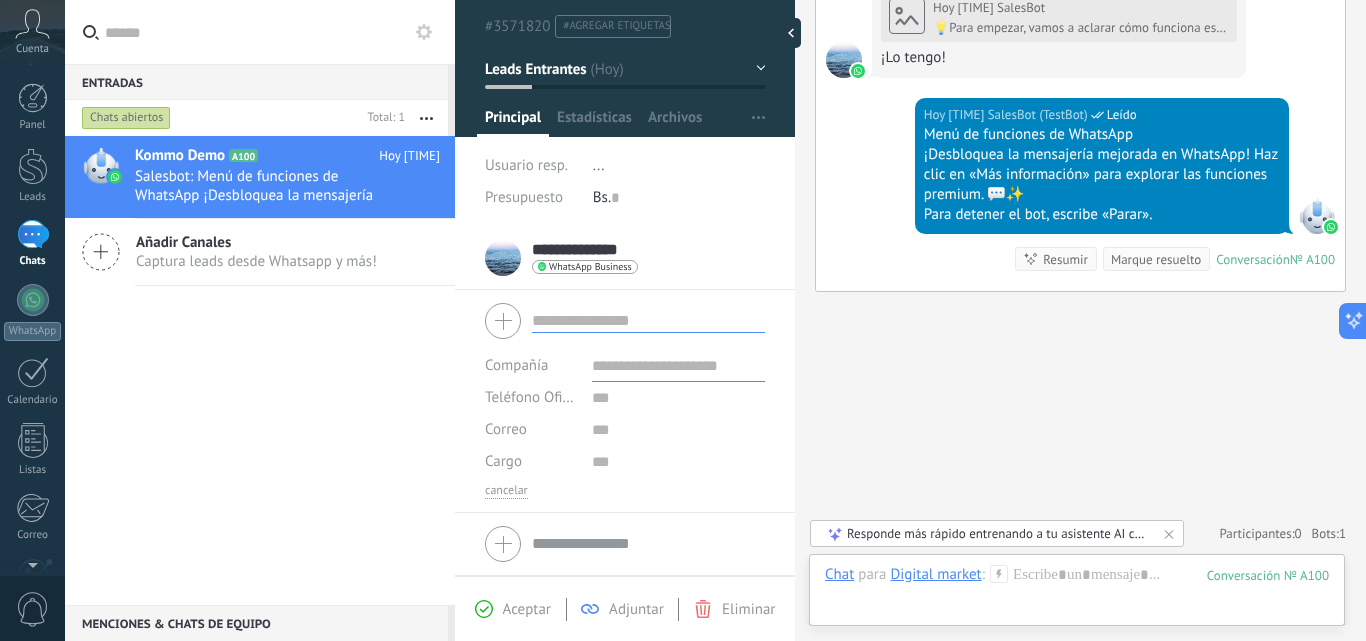 scroll, scrollTop: 0, scrollLeft: 0, axis: both 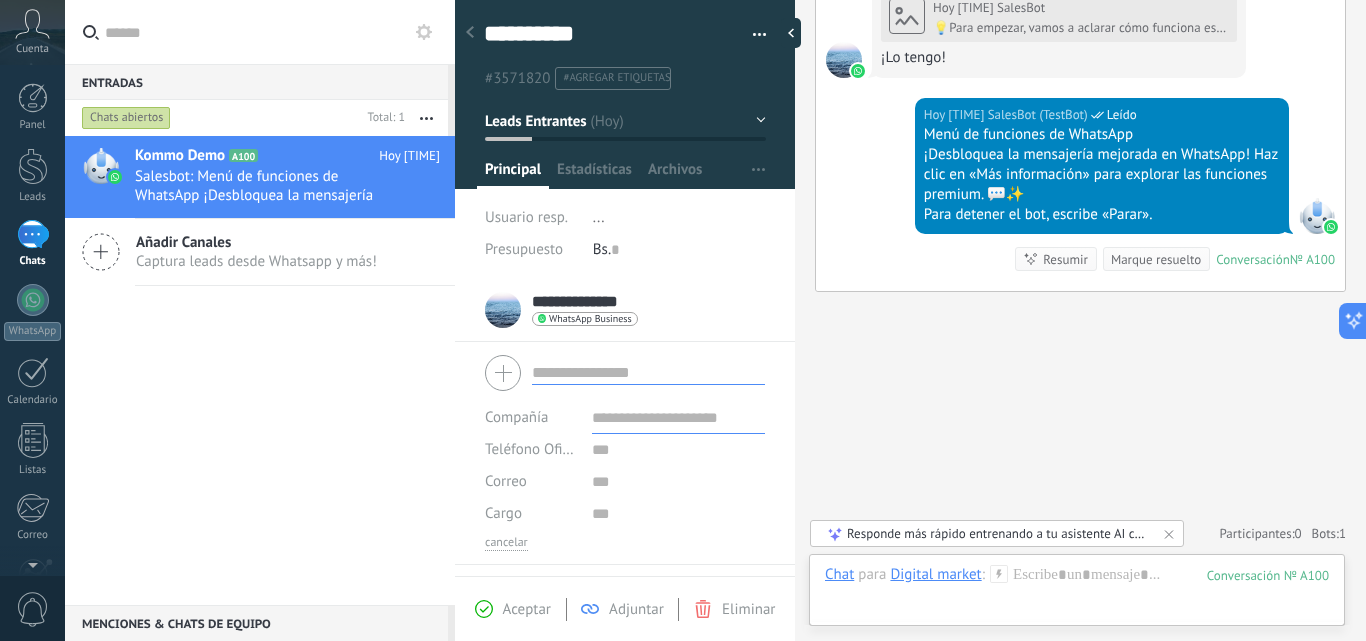 click at bounding box center (272, 32) 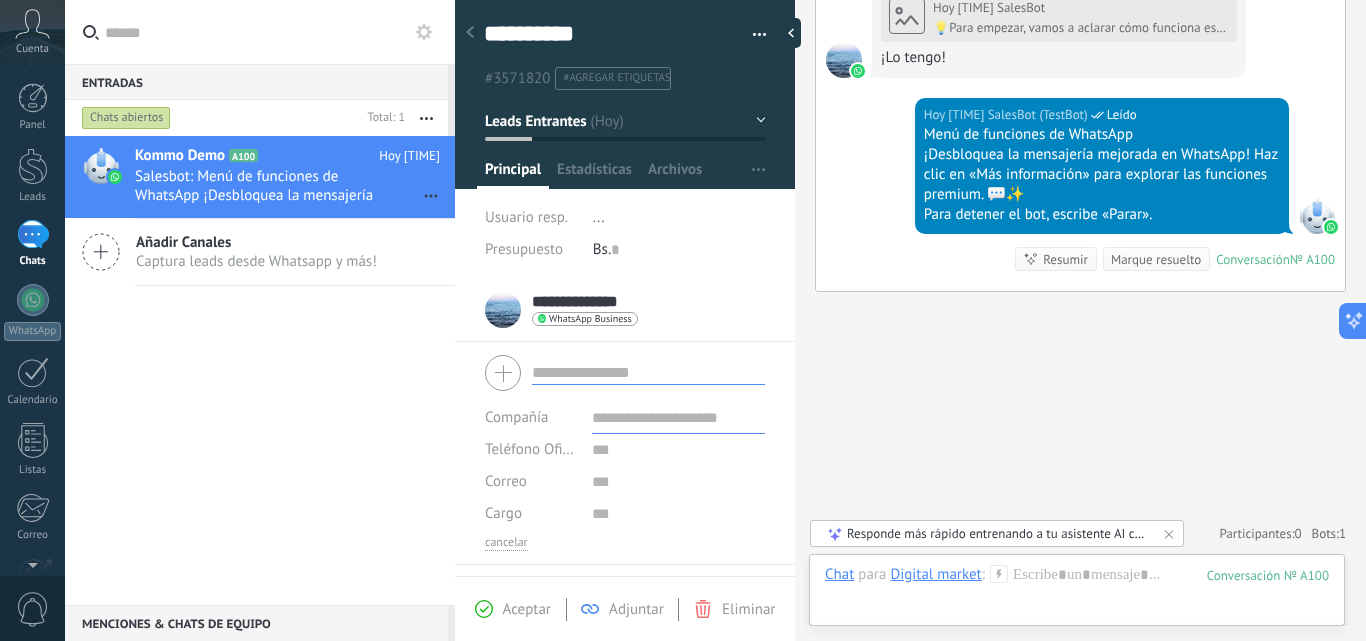 click on "Leads Entrantes" at bounding box center (625, 121) 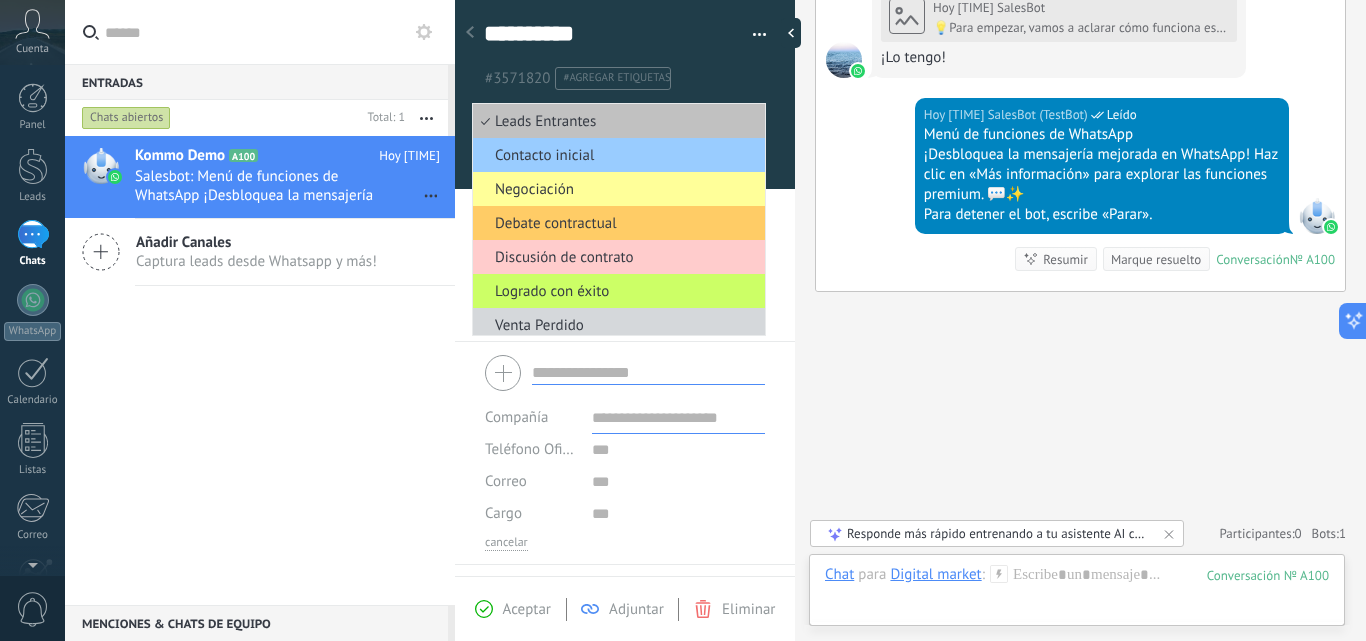 click on "#3571820
#agregar etiquetas" at bounding box center (621, 78) 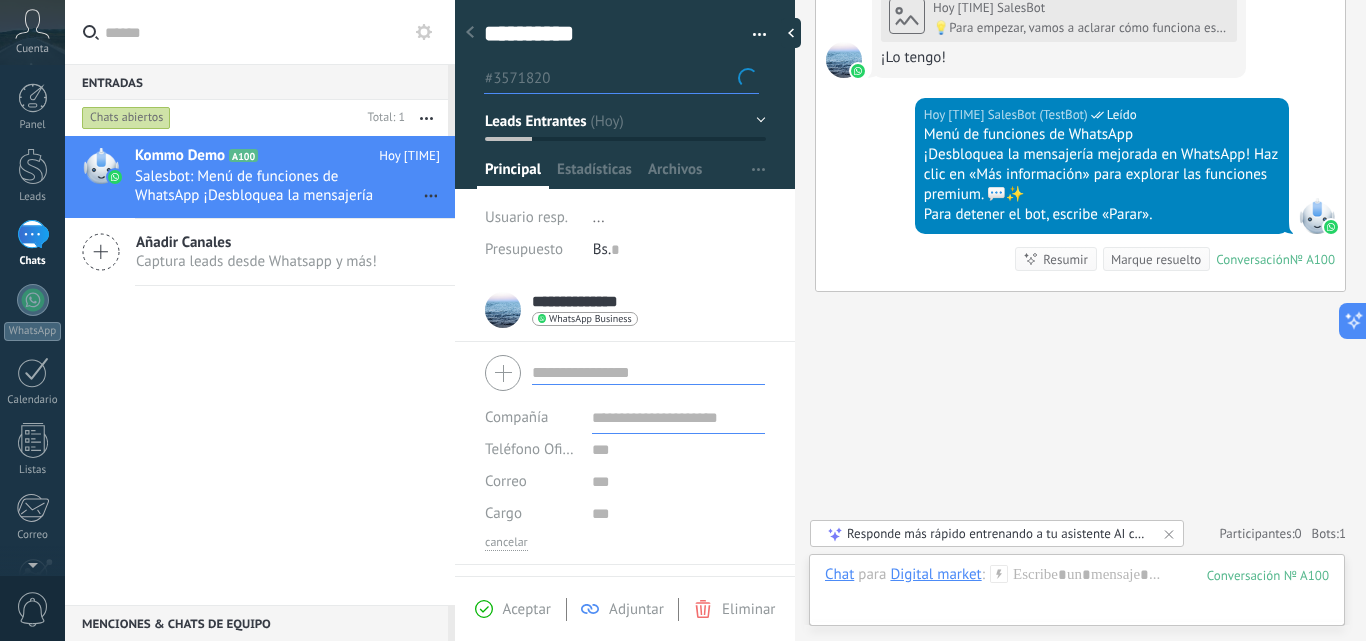 click on "Leads Entrantes" at bounding box center (625, 121) 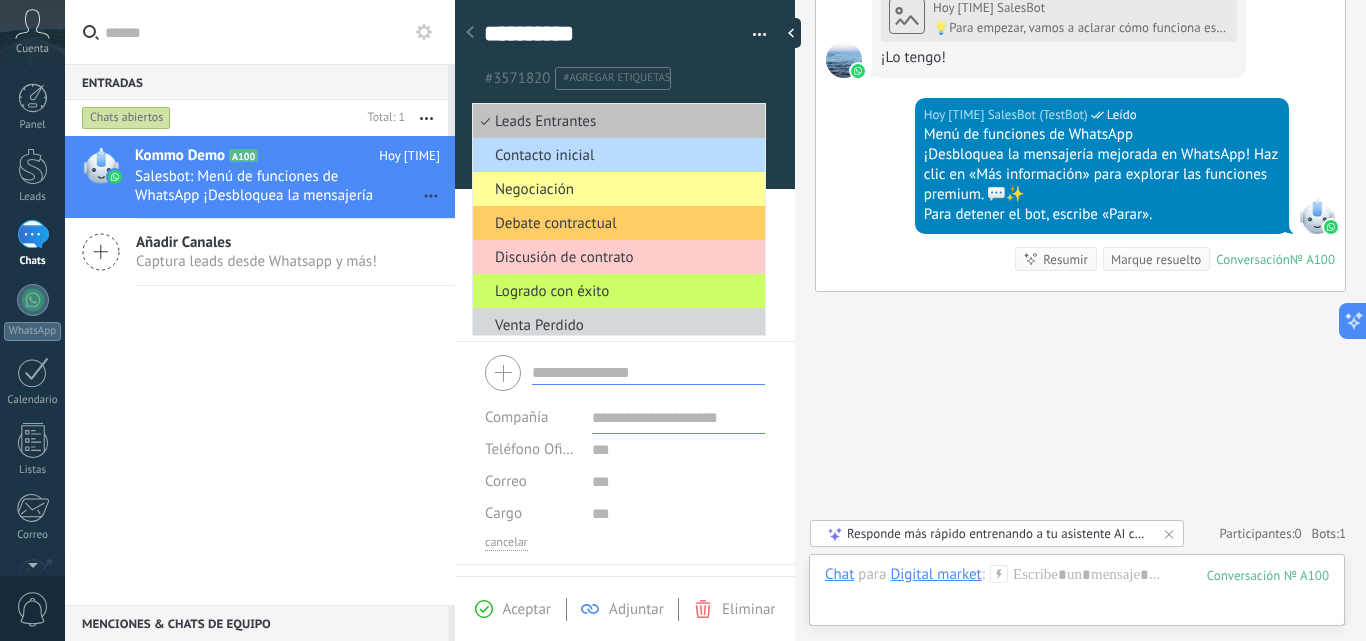 click on "Contacto inicial" at bounding box center [619, 155] 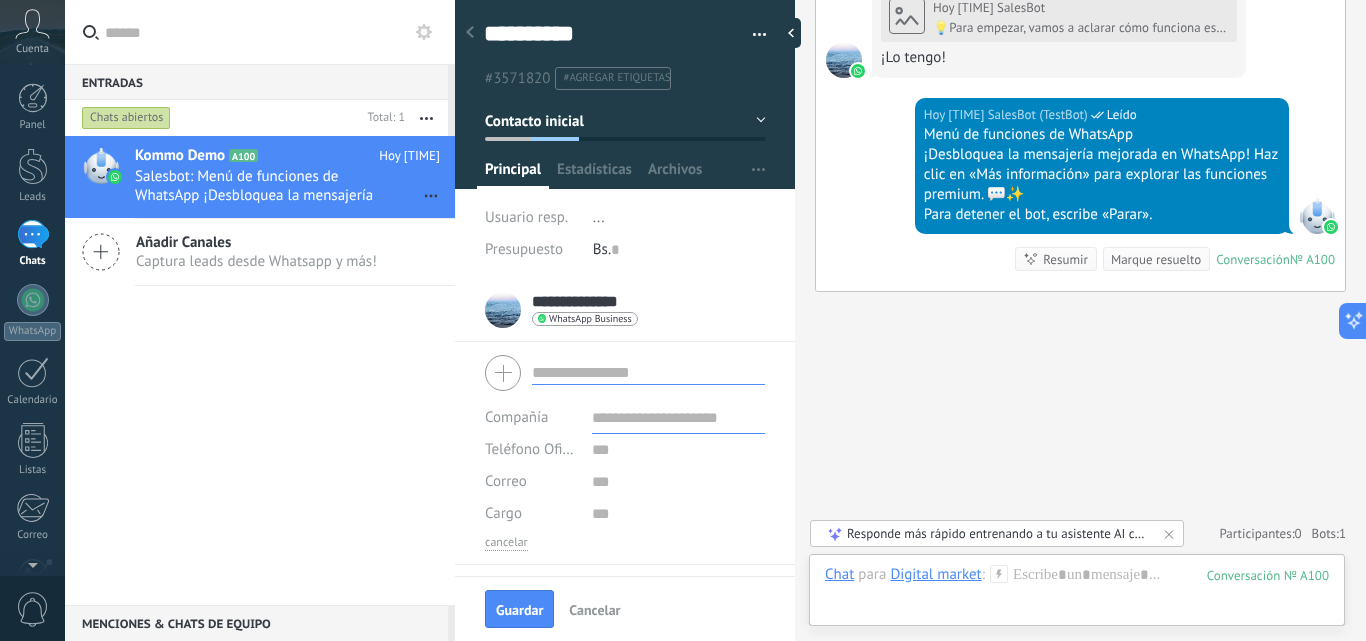 click at bounding box center [470, 32] 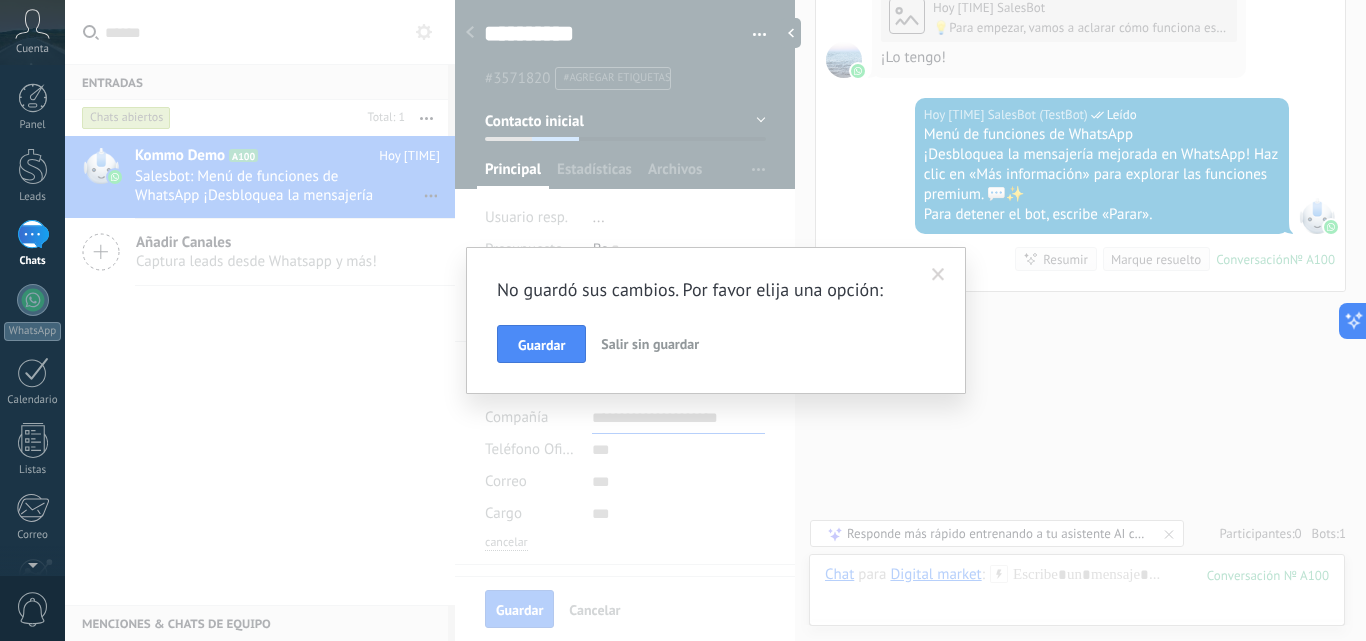 click at bounding box center [938, 275] 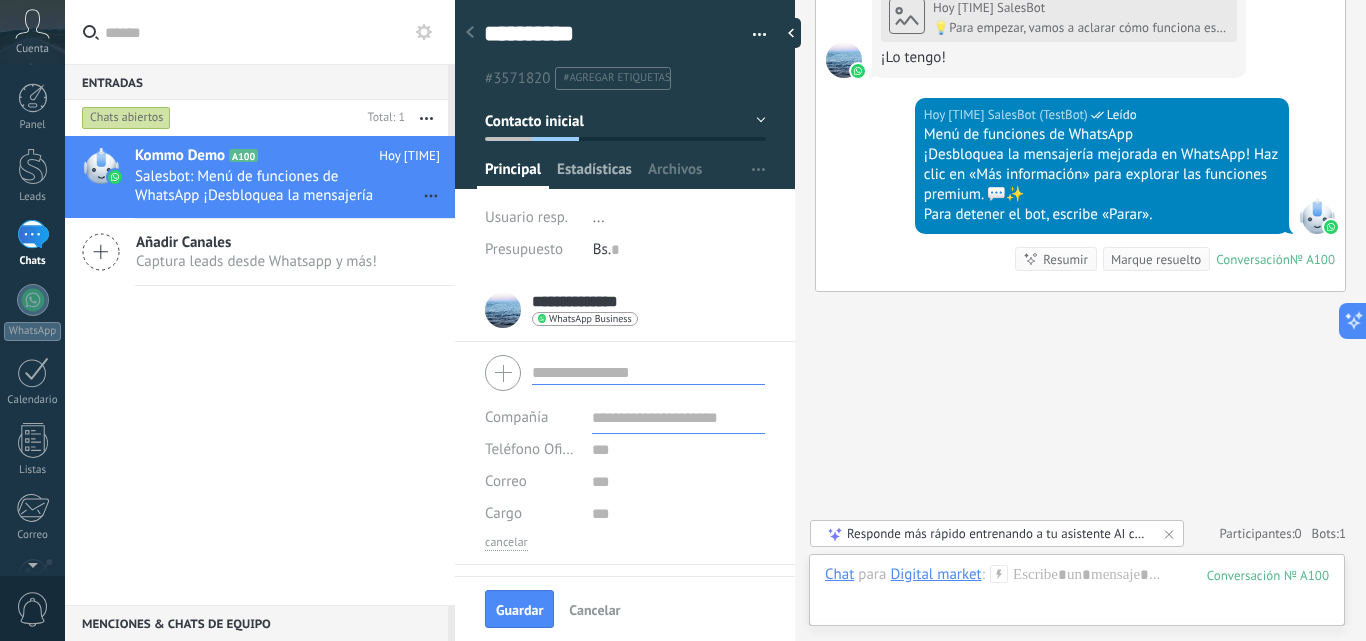 click on "Estadísticas" at bounding box center [513, 174] 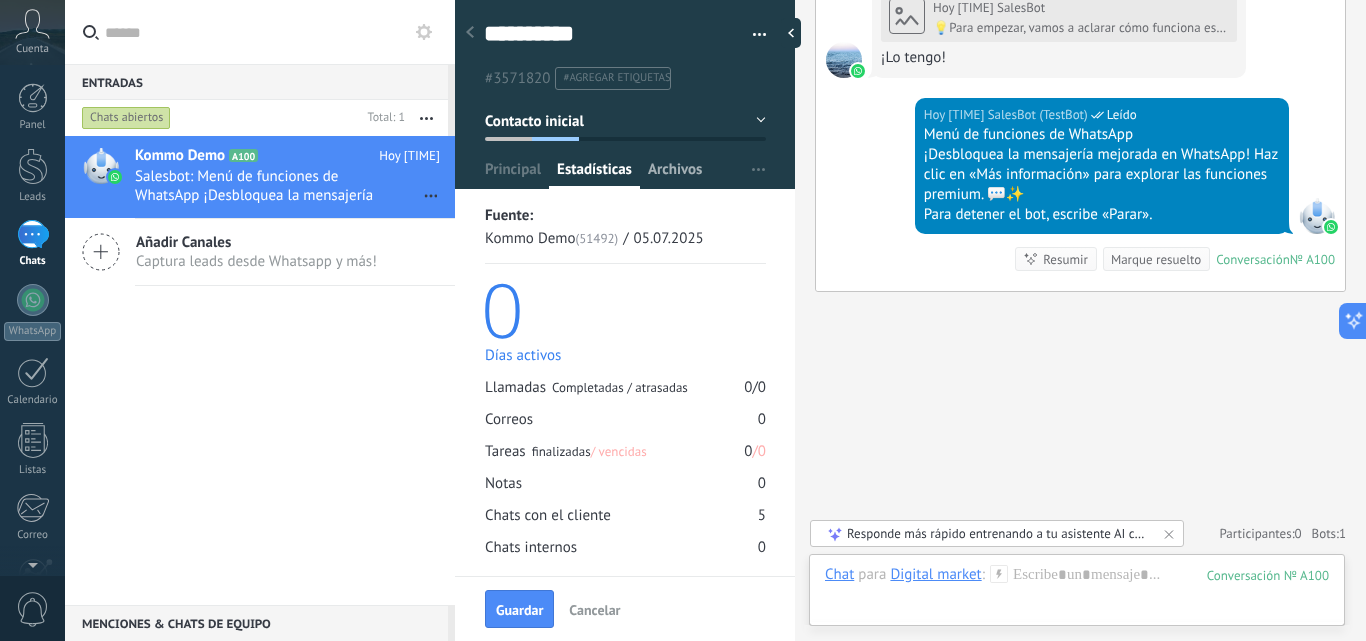 click on "Archivos" at bounding box center [513, 174] 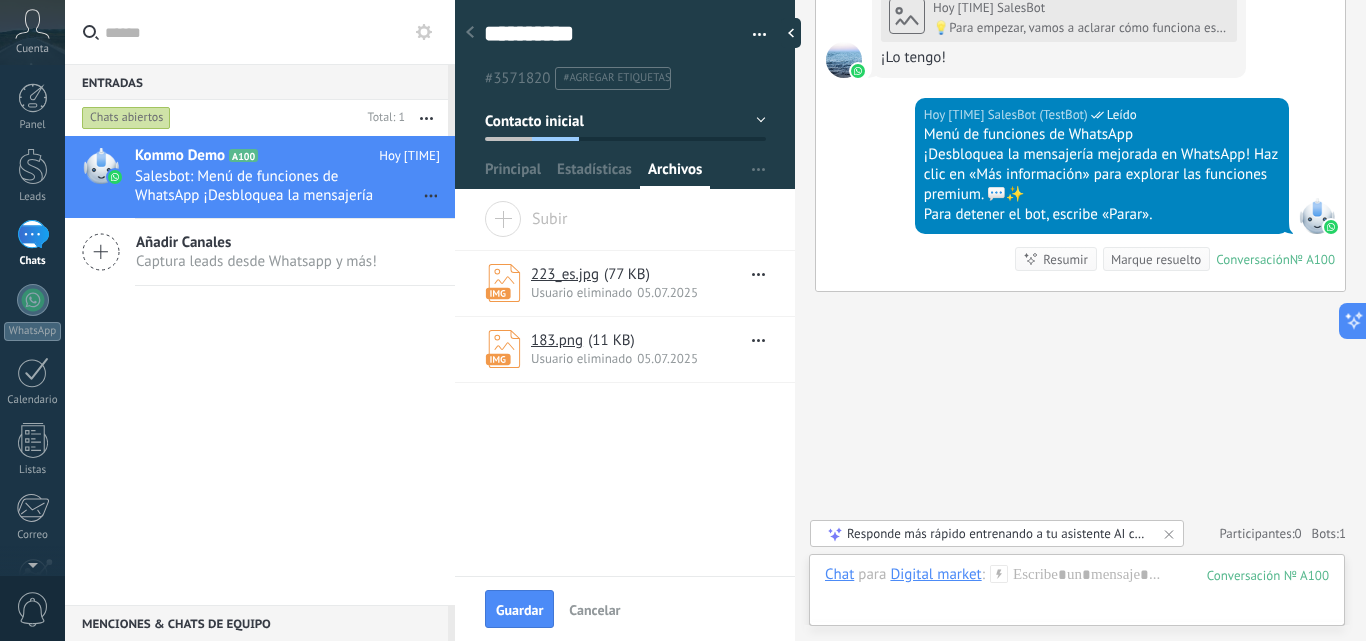 click at bounding box center (753, 276) 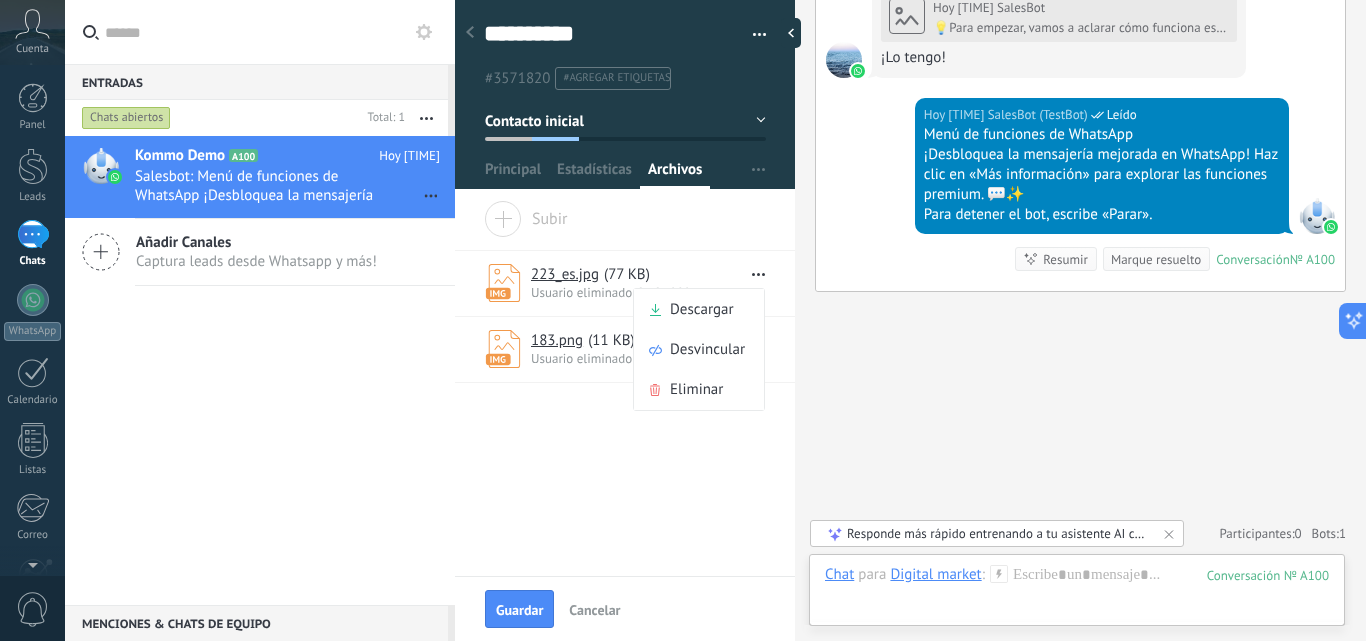 click on "223_es.jpg" at bounding box center [565, 274] 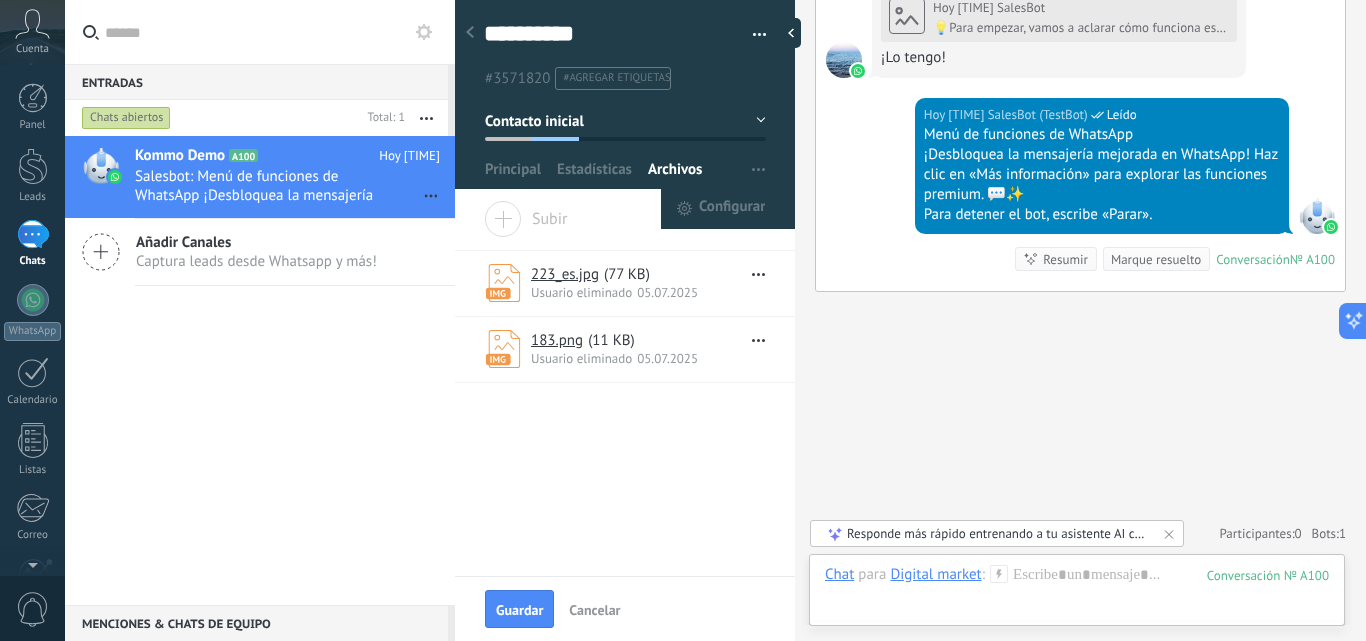 click at bounding box center (758, 170) 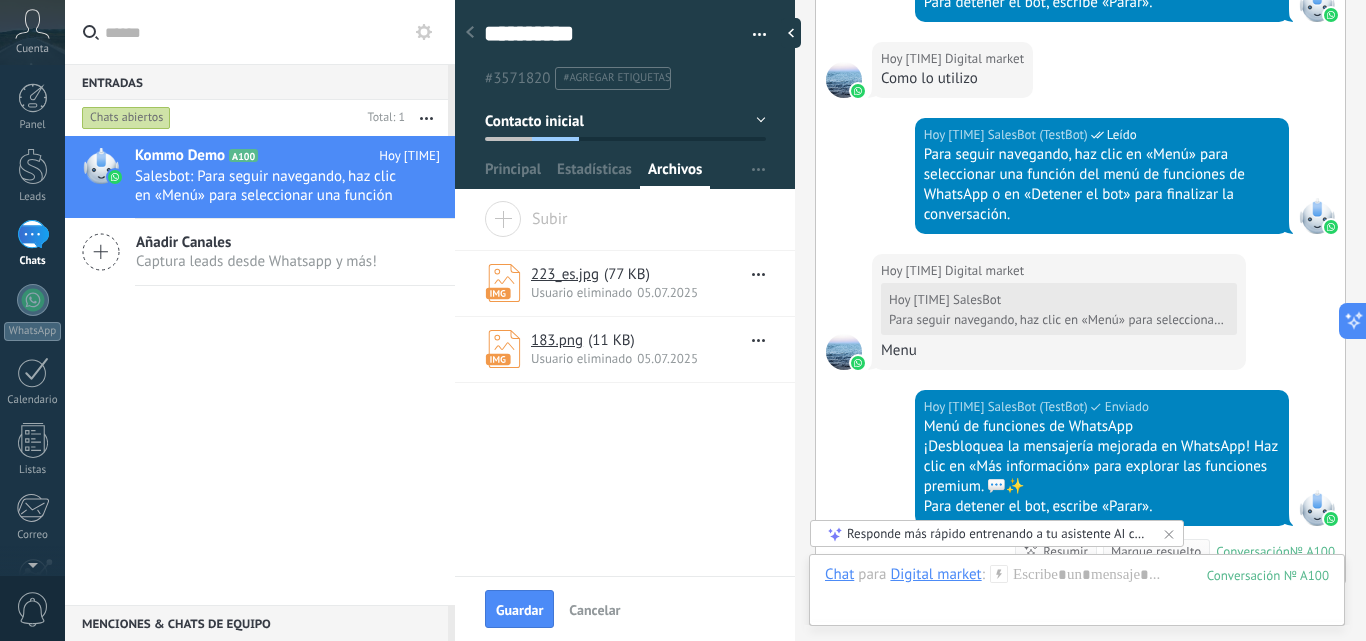 scroll, scrollTop: 1618, scrollLeft: 0, axis: vertical 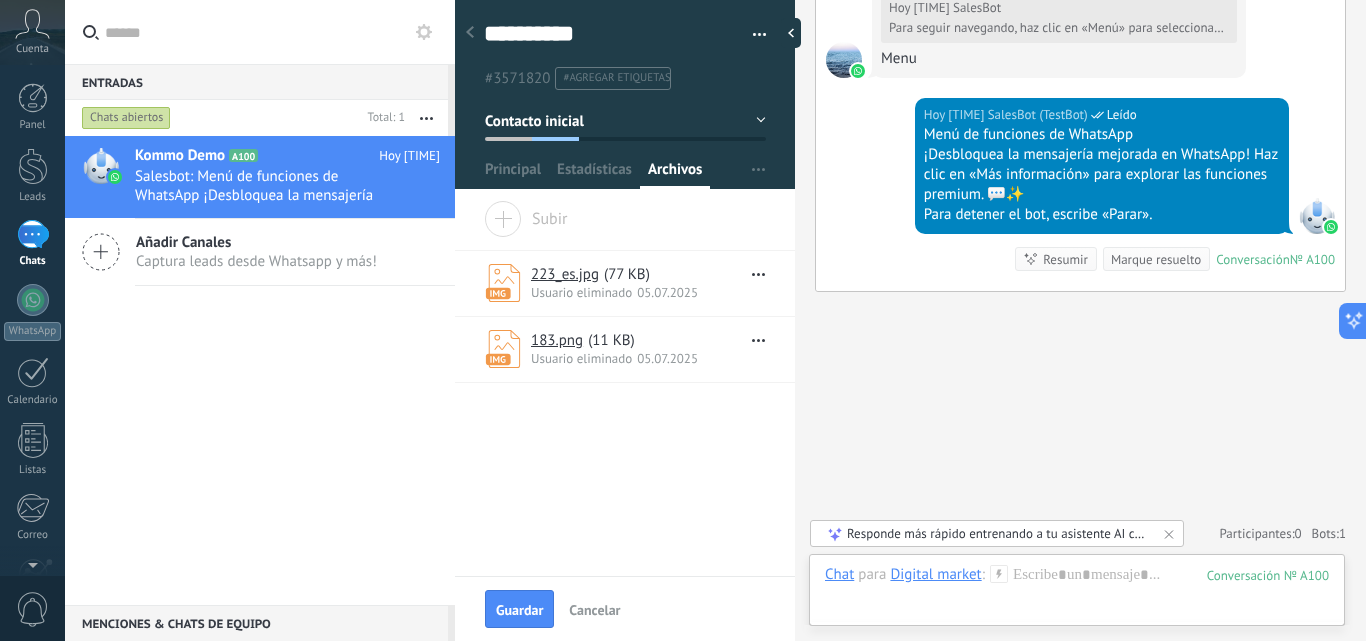drag, startPoint x: 984, startPoint y: 354, endPoint x: 732, endPoint y: 284, distance: 261.5416 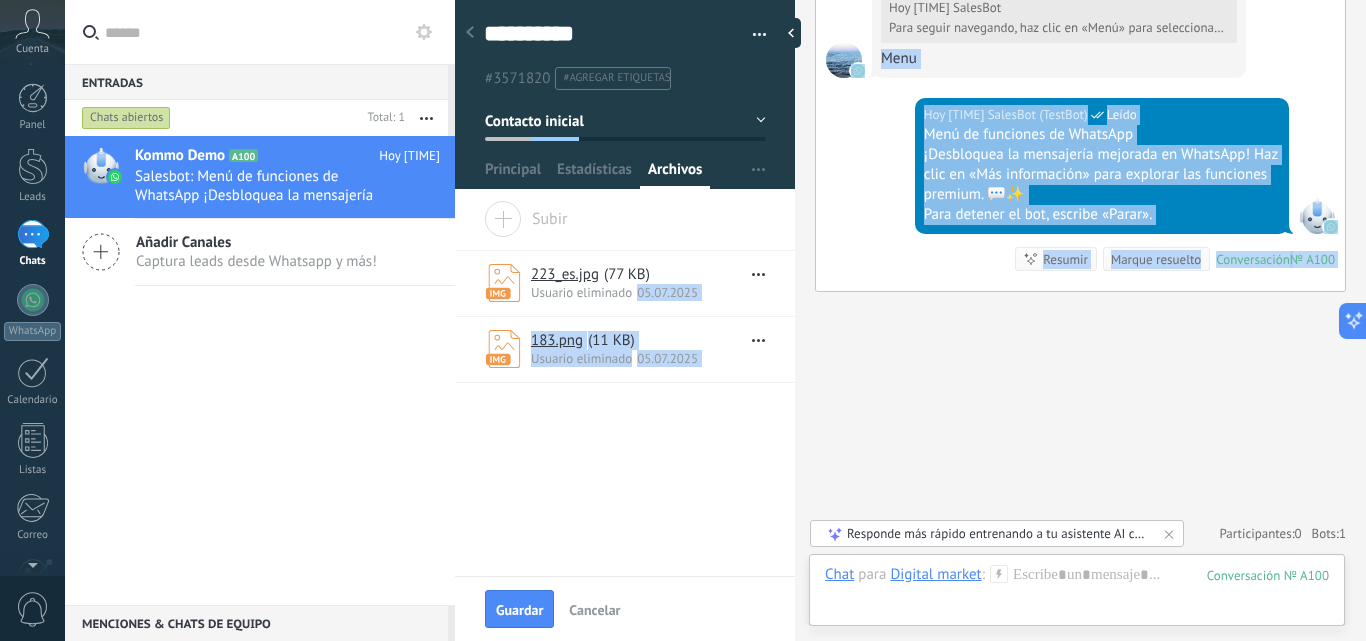 click at bounding box center [32, 24] 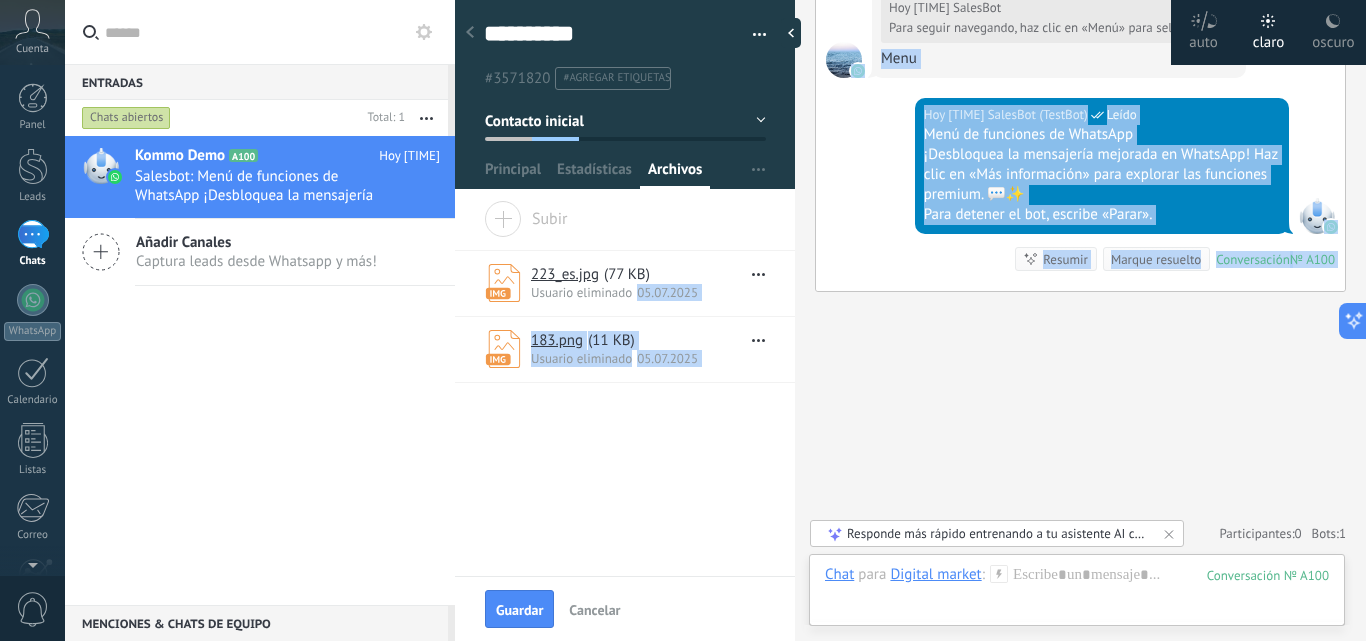 click on "oscuro" at bounding box center [1203, 39] 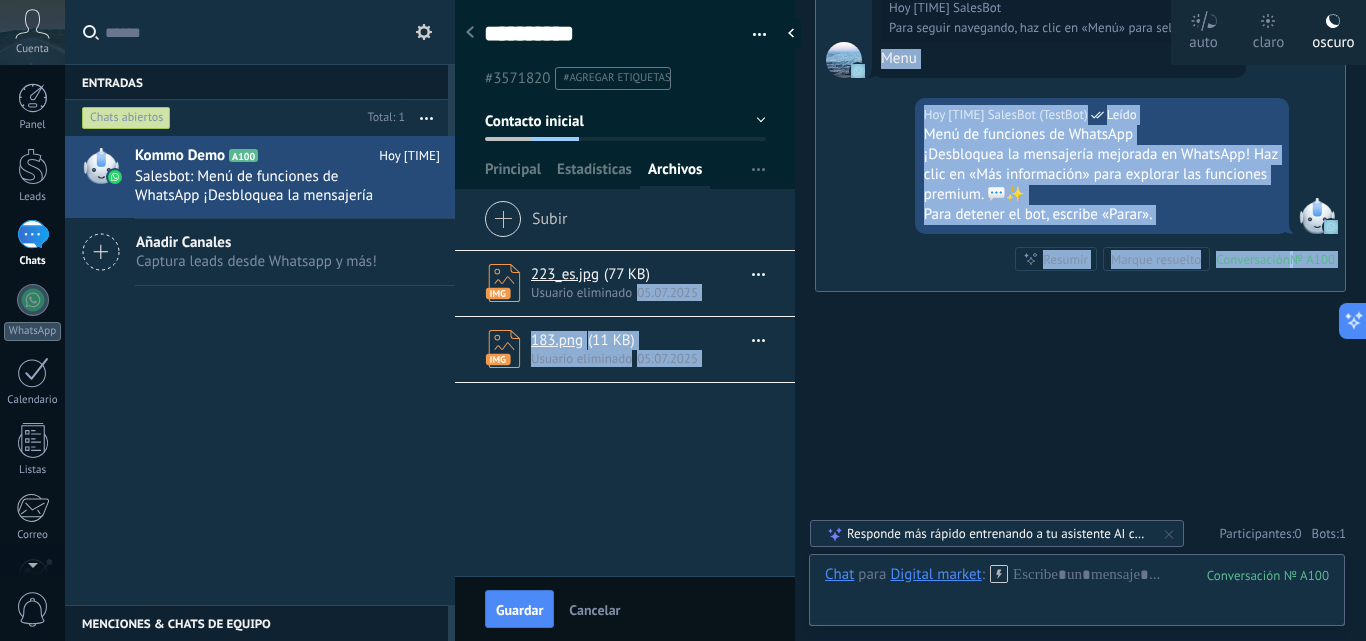 click on "Buscar Carga más Hoy Hoy Creación:  2  eventos   Expandir Hoy [TIME] Digital market  ¡Hola! Estoy listo para probar WhatsApp en Kommo. Mi código de verificación es [CODE] Conversación  № A100 Conversación № A100 Hoy [TIME] Robot  El valor del campo «Nombre»  se establece en «Kommo Demo» Hoy [TIME] Robot  El valor del campo «Teléfono»  se establece en «[PHONE]» Digital market Digital market  Hoy [TIME] SalesBot (TestBot)  Leído Descargar Hola, soy el Salesbot. ¡Estoy aquí para guiarte a través de las más recientes funciones de WhatsApp! Hoy [TIME] SalesBot (TestBot)  Leído Descargar 💡Para empezar, vamos a aclarar cómo funciona esto:    💻 Kommo = La vista del Agente - La tarjeta de lead representa la perspectiva del agente.   📱 Móvil = La vista del Cliente - El móvil representa la perspectiva del cliente.   Ahora, ¡ya estás listo para comprobar las últimas e interesantes funciones de WhatsApp!    Selecciona el botón "¡Lo tengo!" para continuar. Leído" at bounding box center (1080, -489) 